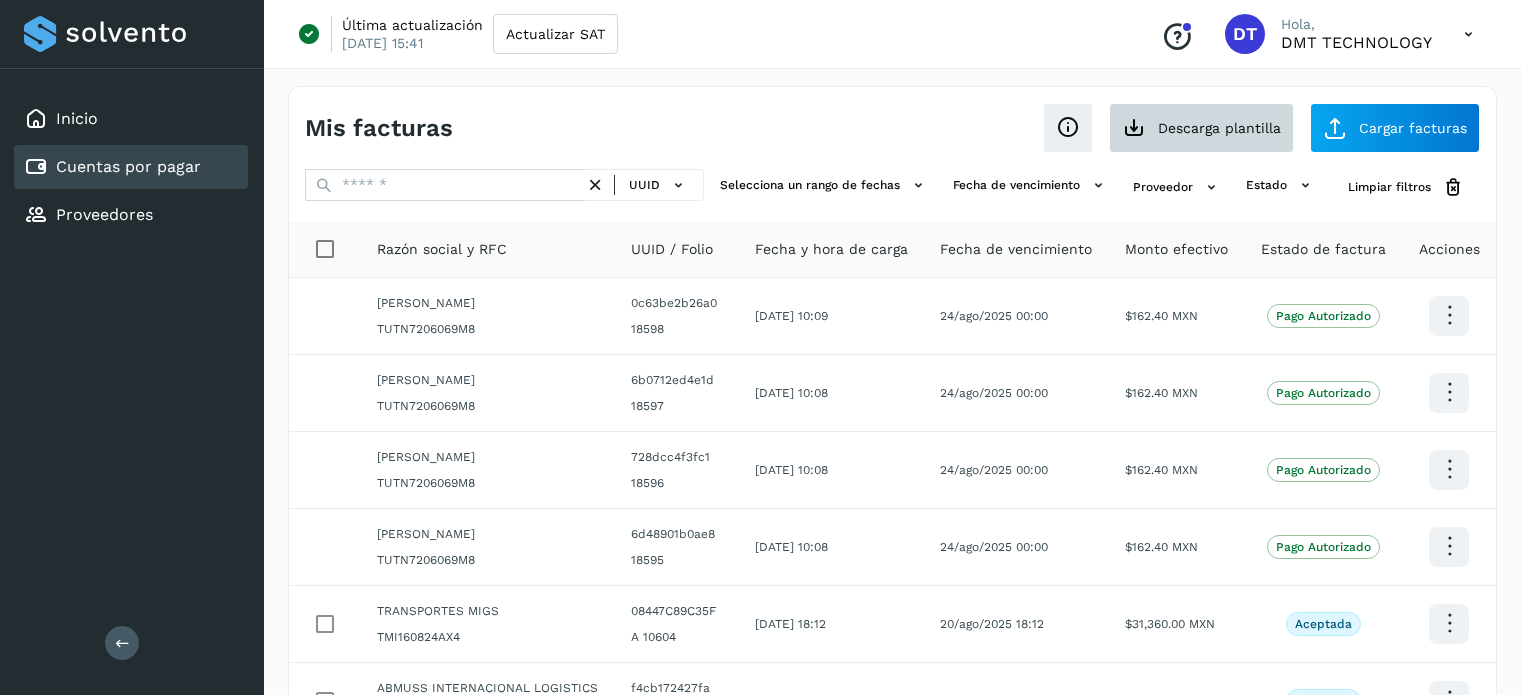 scroll, scrollTop: 0, scrollLeft: 0, axis: both 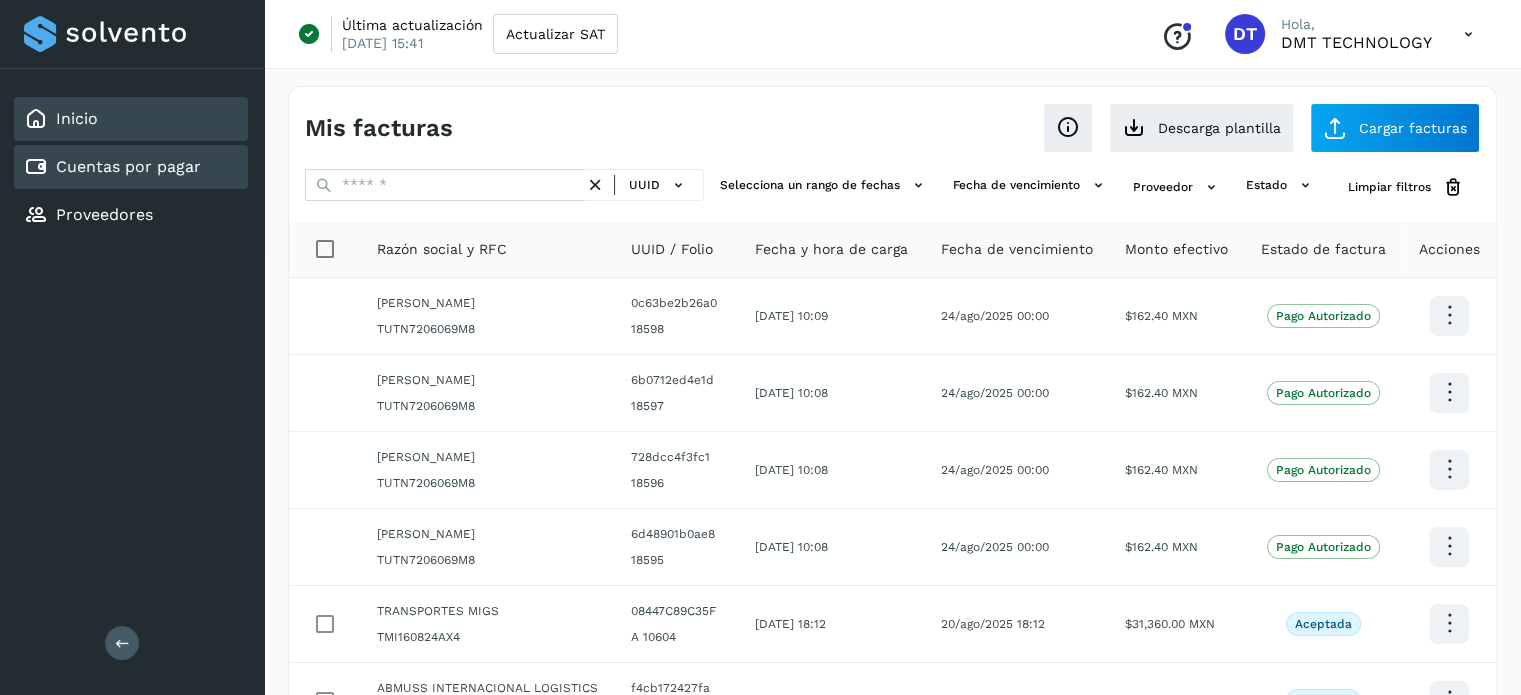 click on "Inicio" 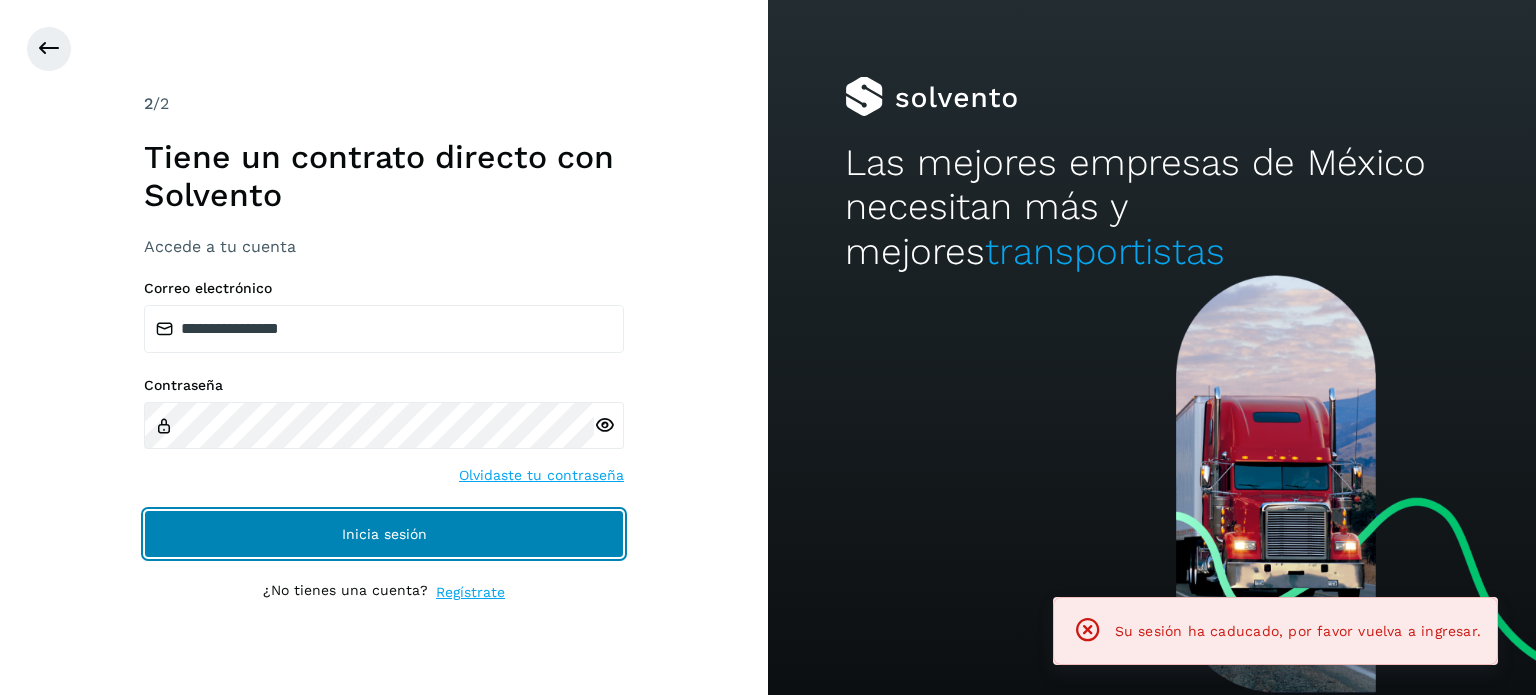 click on "Inicia sesión" at bounding box center (384, 534) 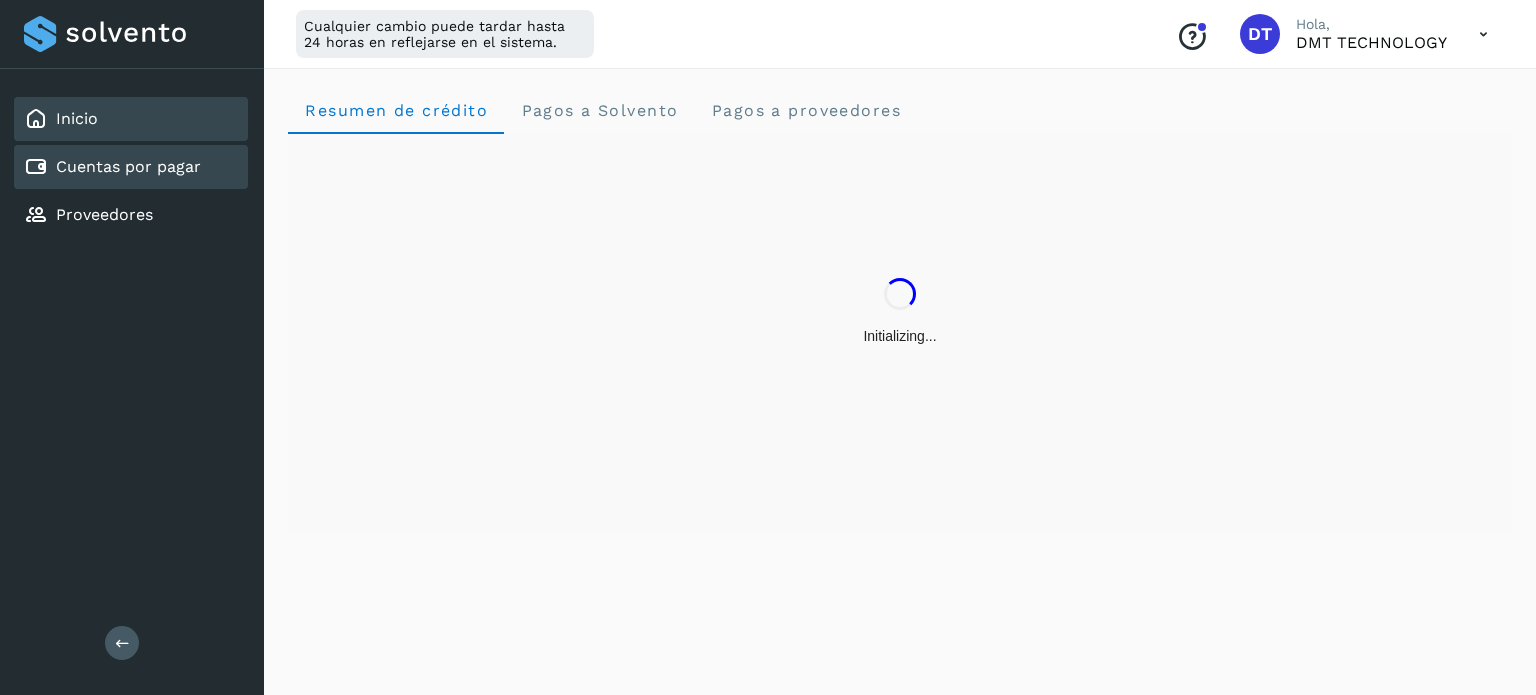 click on "Cuentas por pagar" at bounding box center (112, 167) 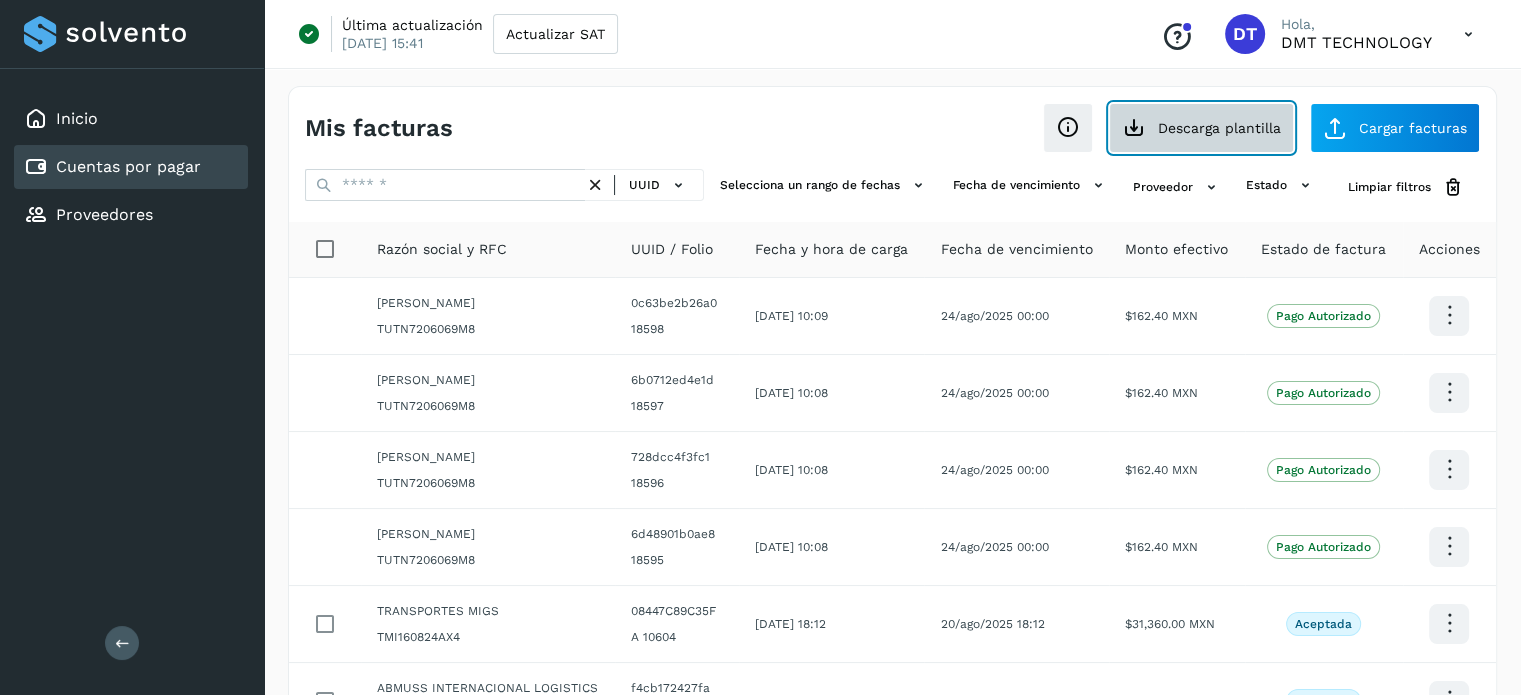 click on "Descarga plantilla" at bounding box center (1201, 128) 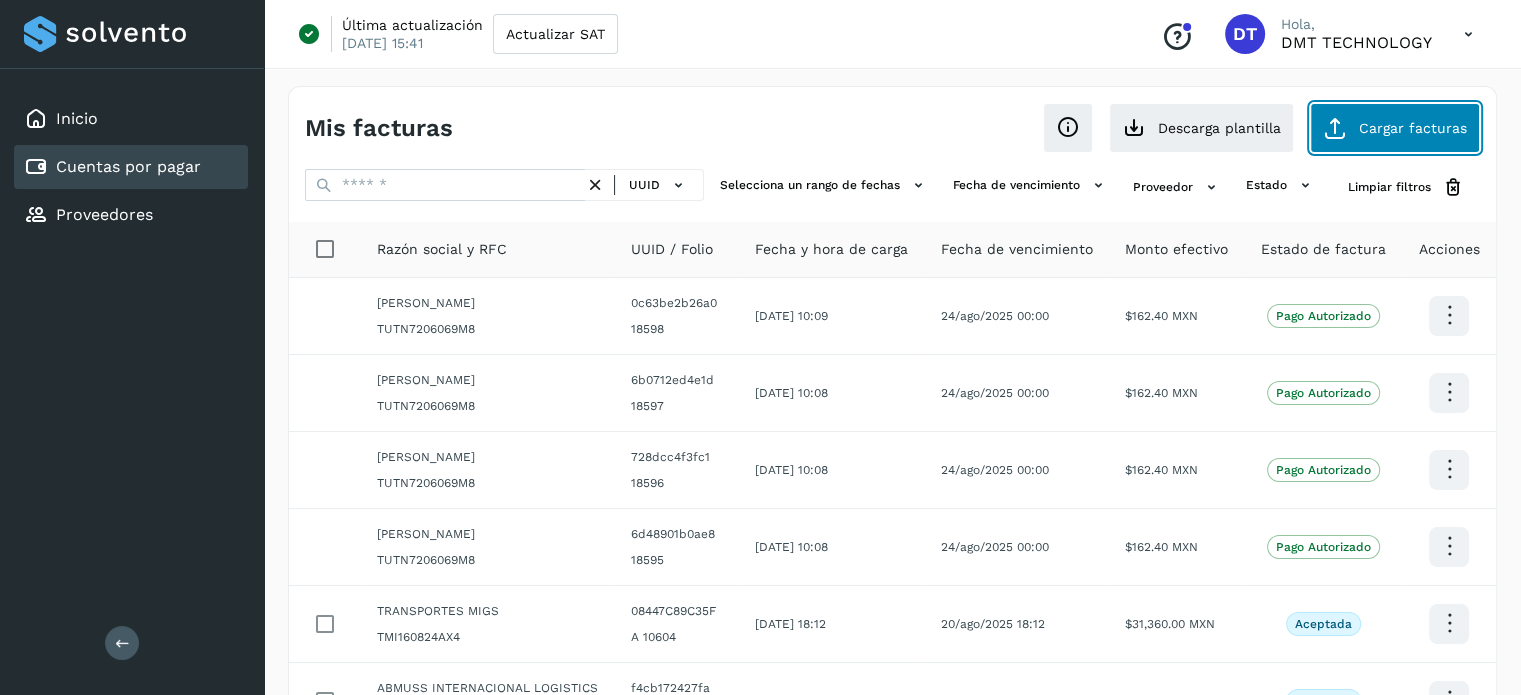 click at bounding box center [1335, 128] 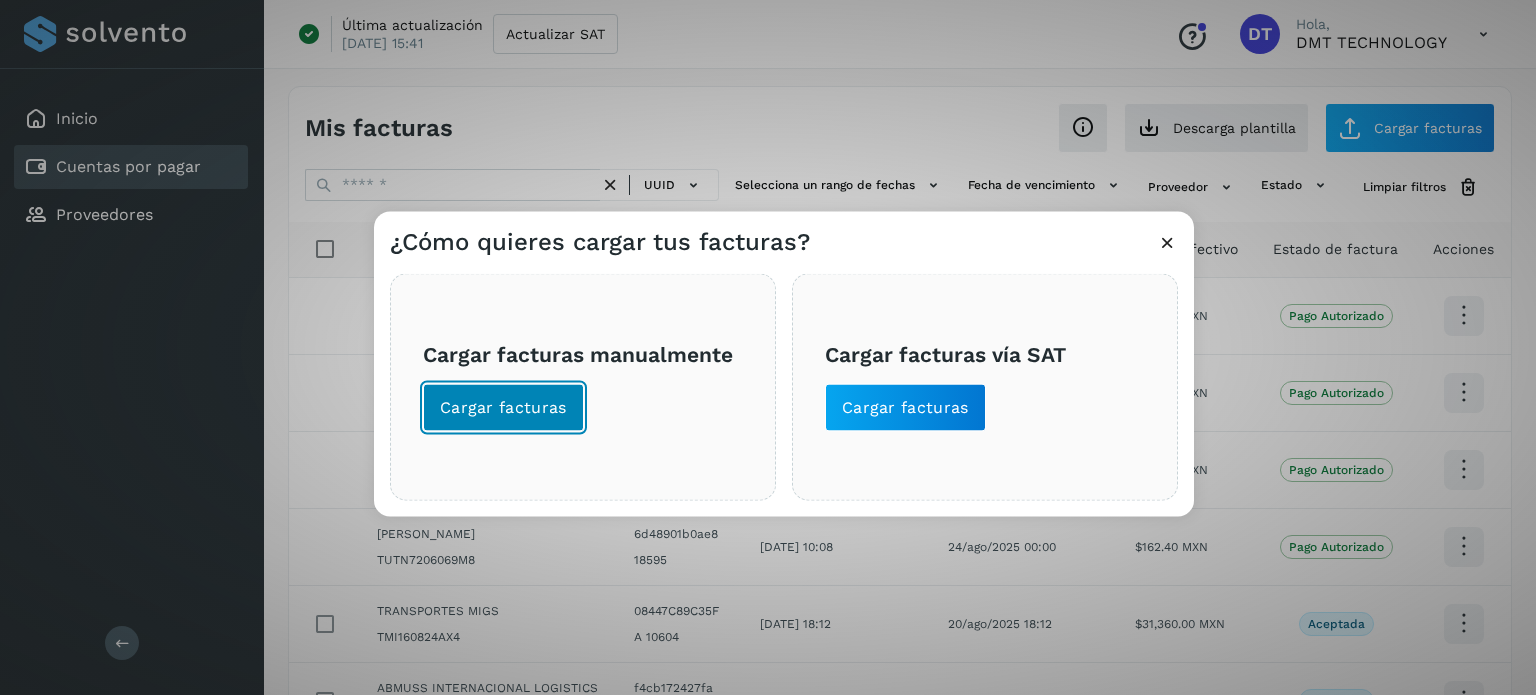 click on "Cargar facturas" 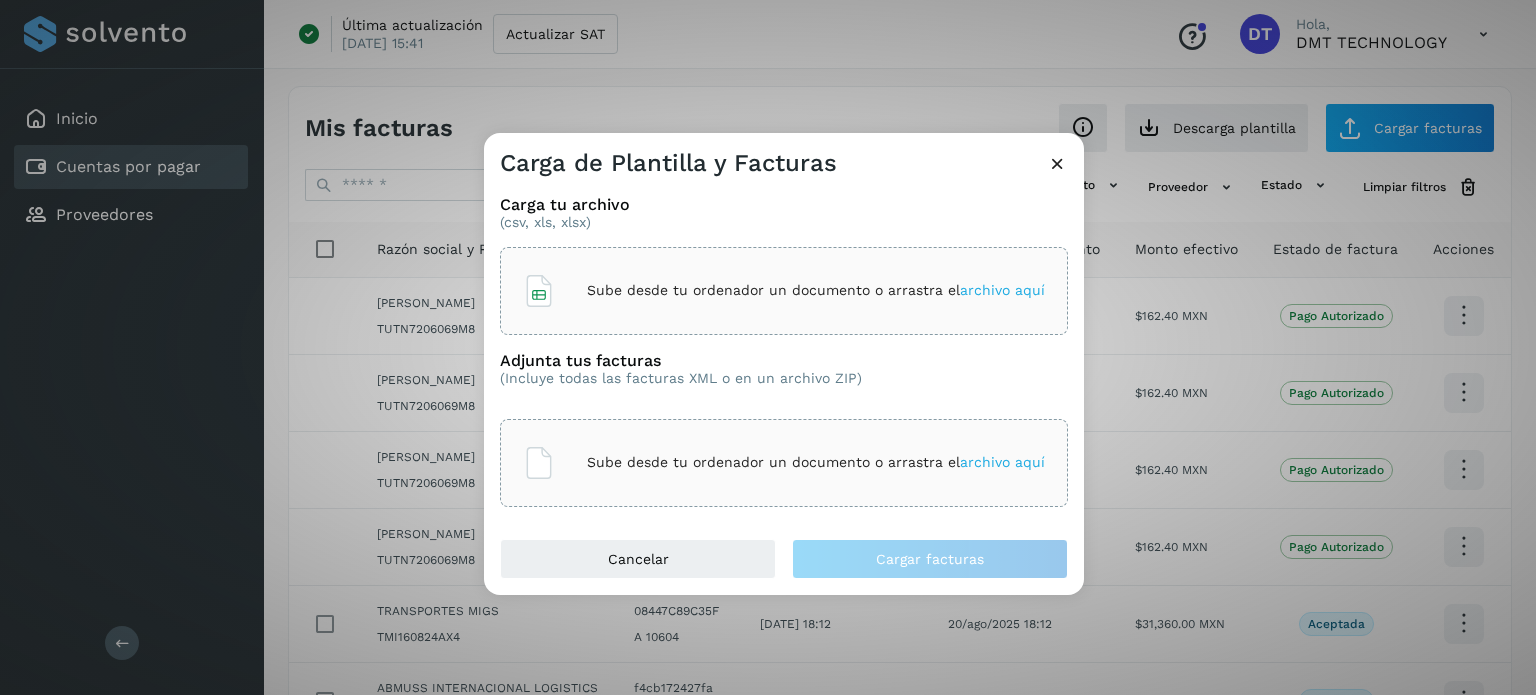 click on "Sube desde tu ordenador un documento o arrastra el  archivo aquí" 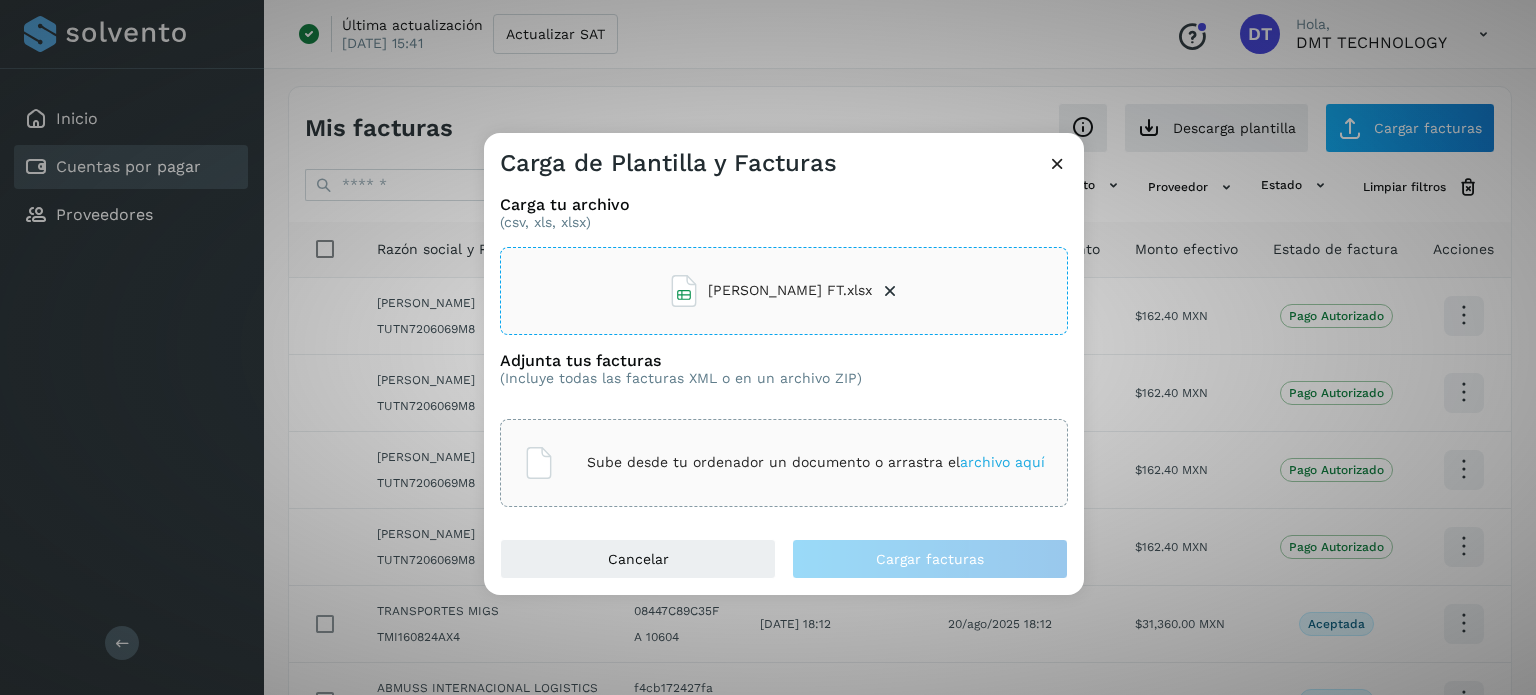 click on "Sube desde tu ordenador un documento o arrastra el  archivo aquí" 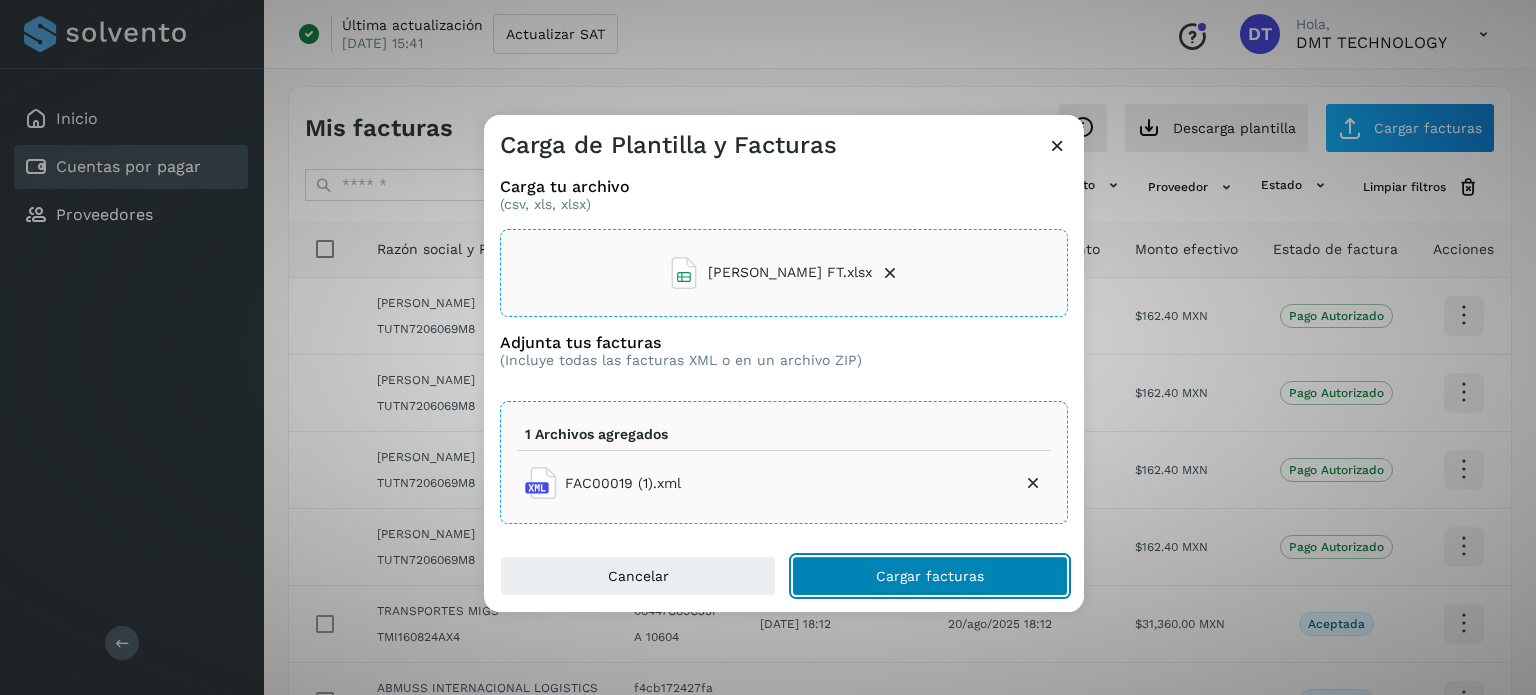 click on "Cargar facturas" 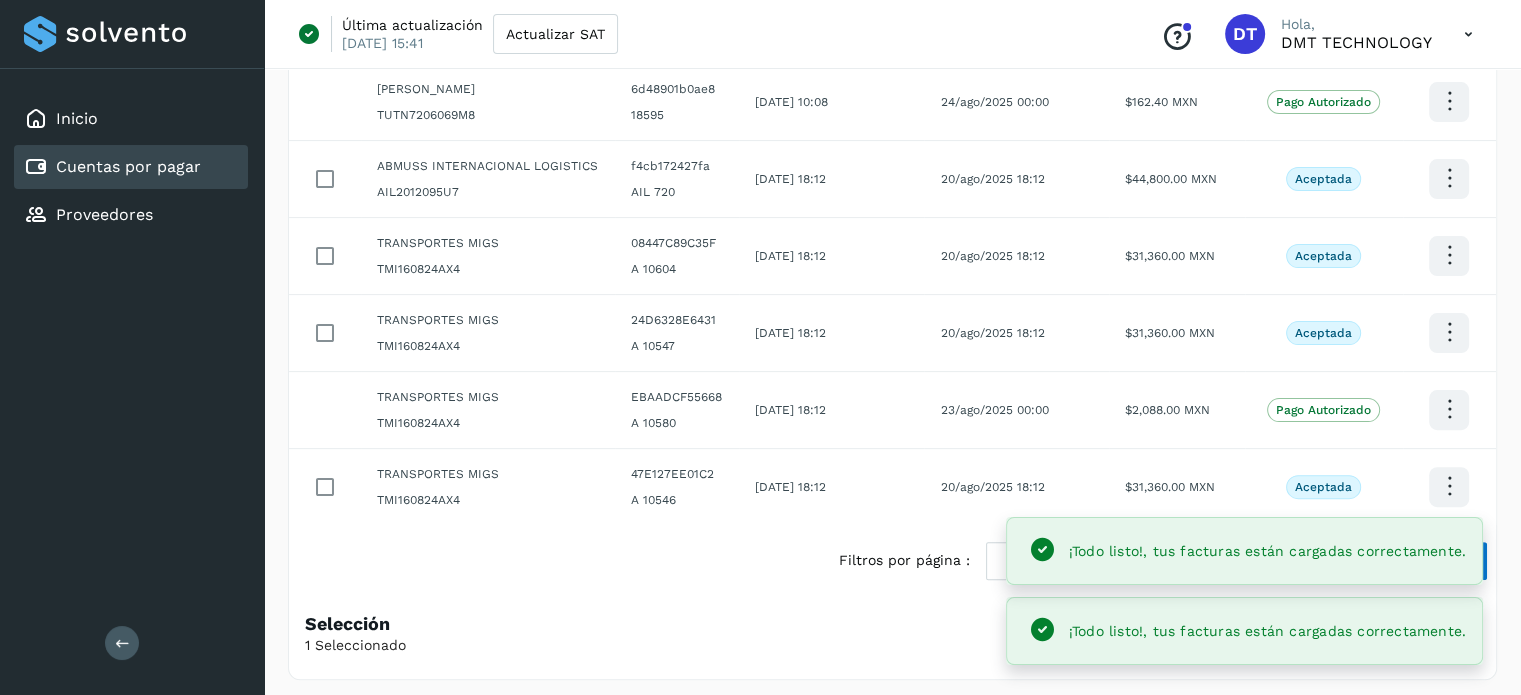 scroll, scrollTop: 527, scrollLeft: 0, axis: vertical 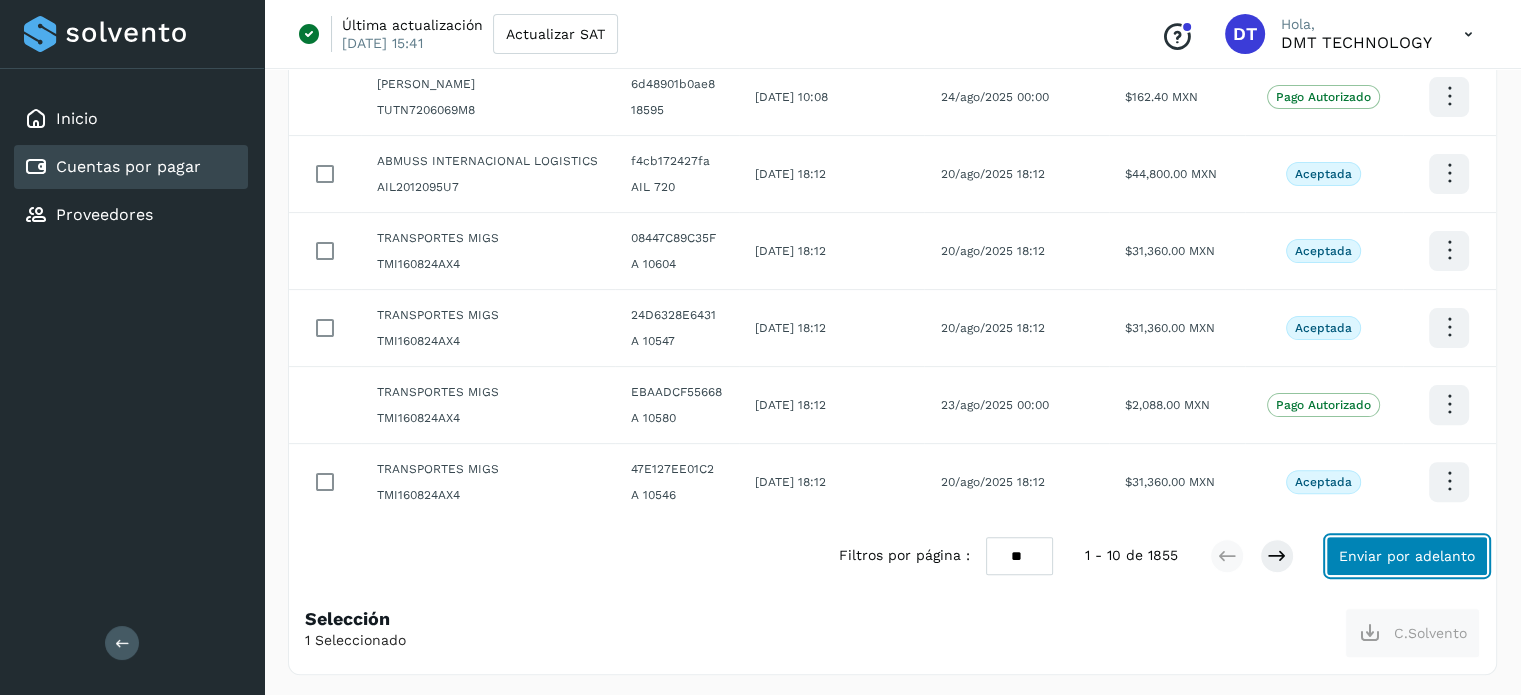 click on "Enviar por adelanto" 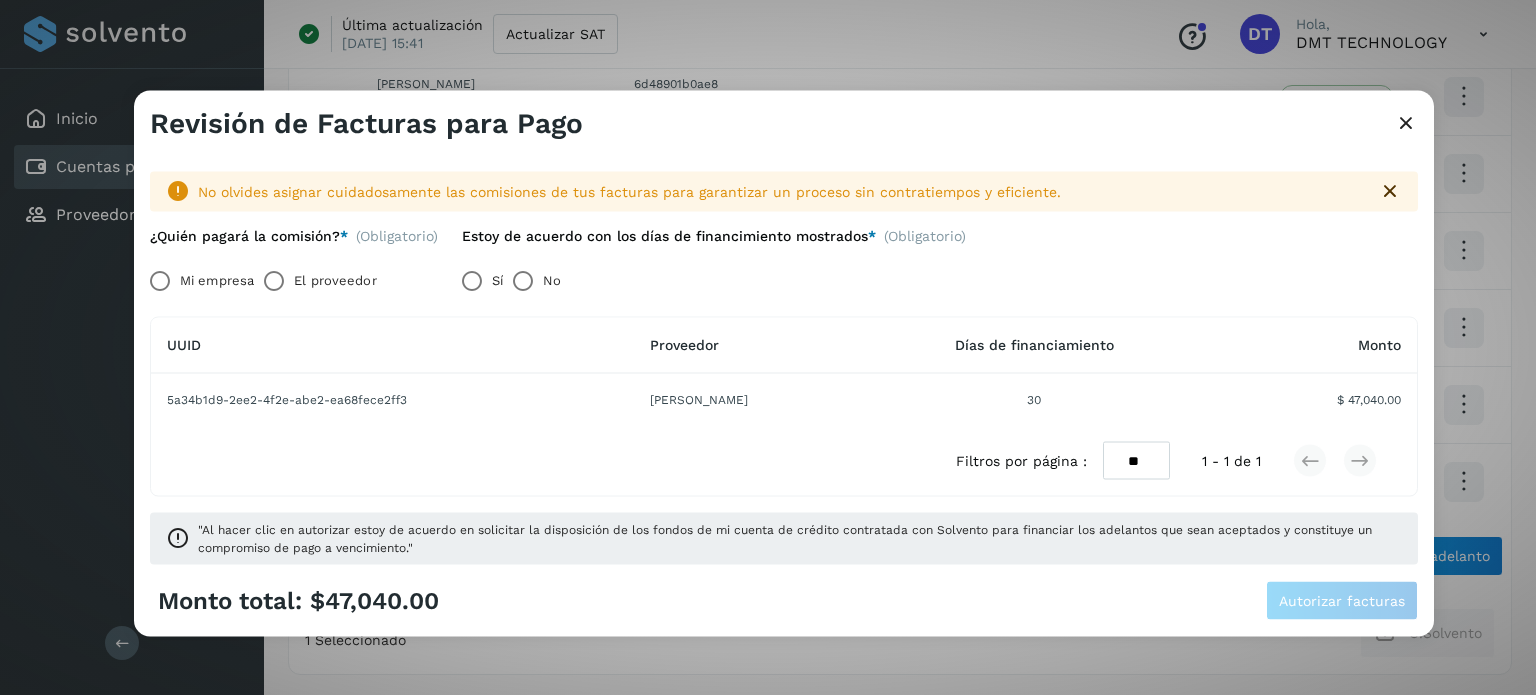 click on "El proveedor" at bounding box center [335, 280] 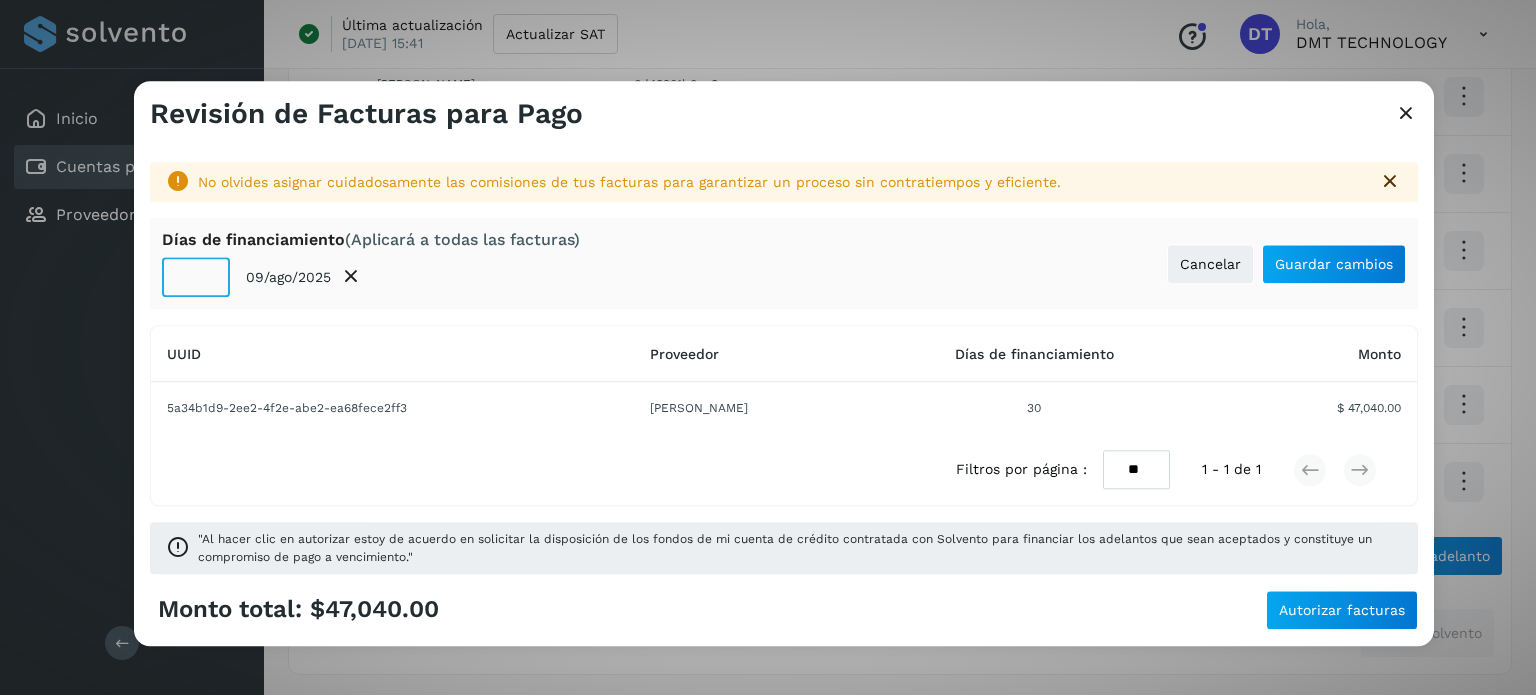click on "**" 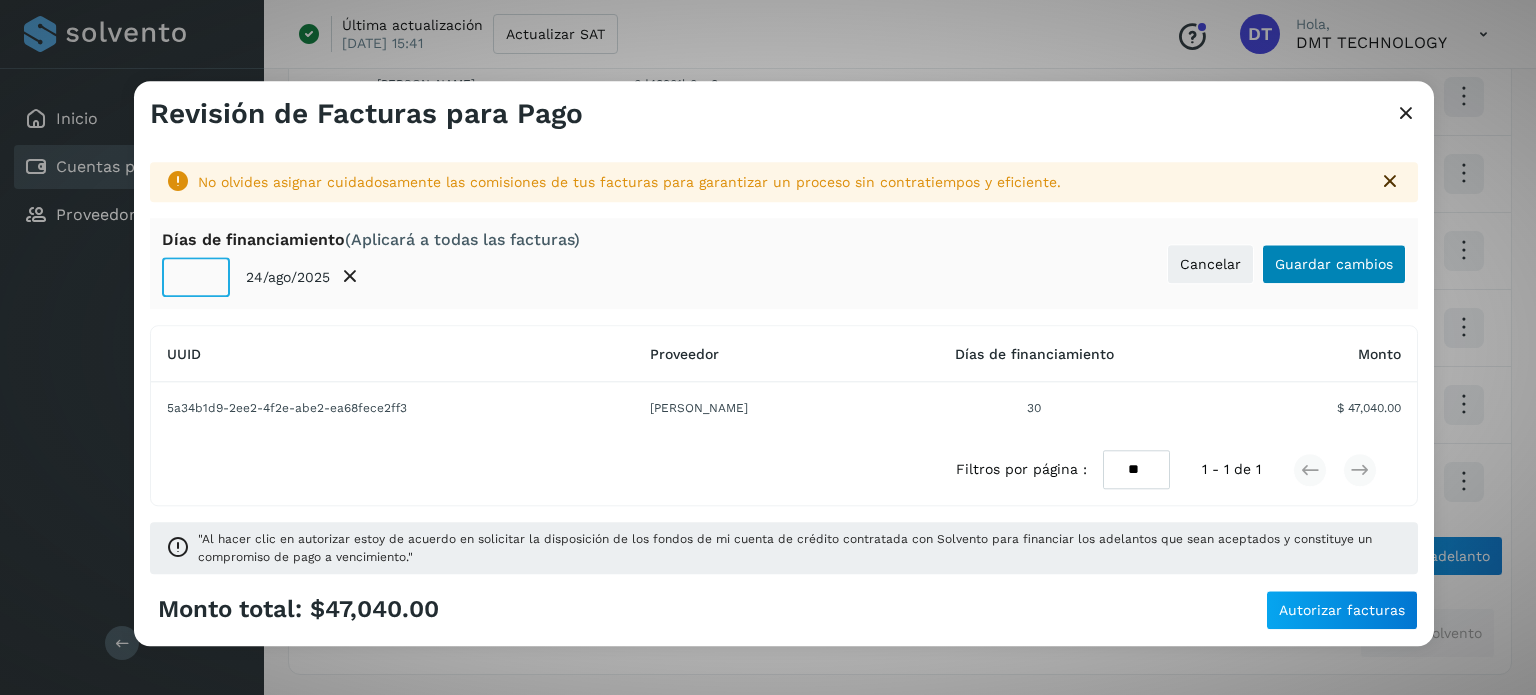 type on "**" 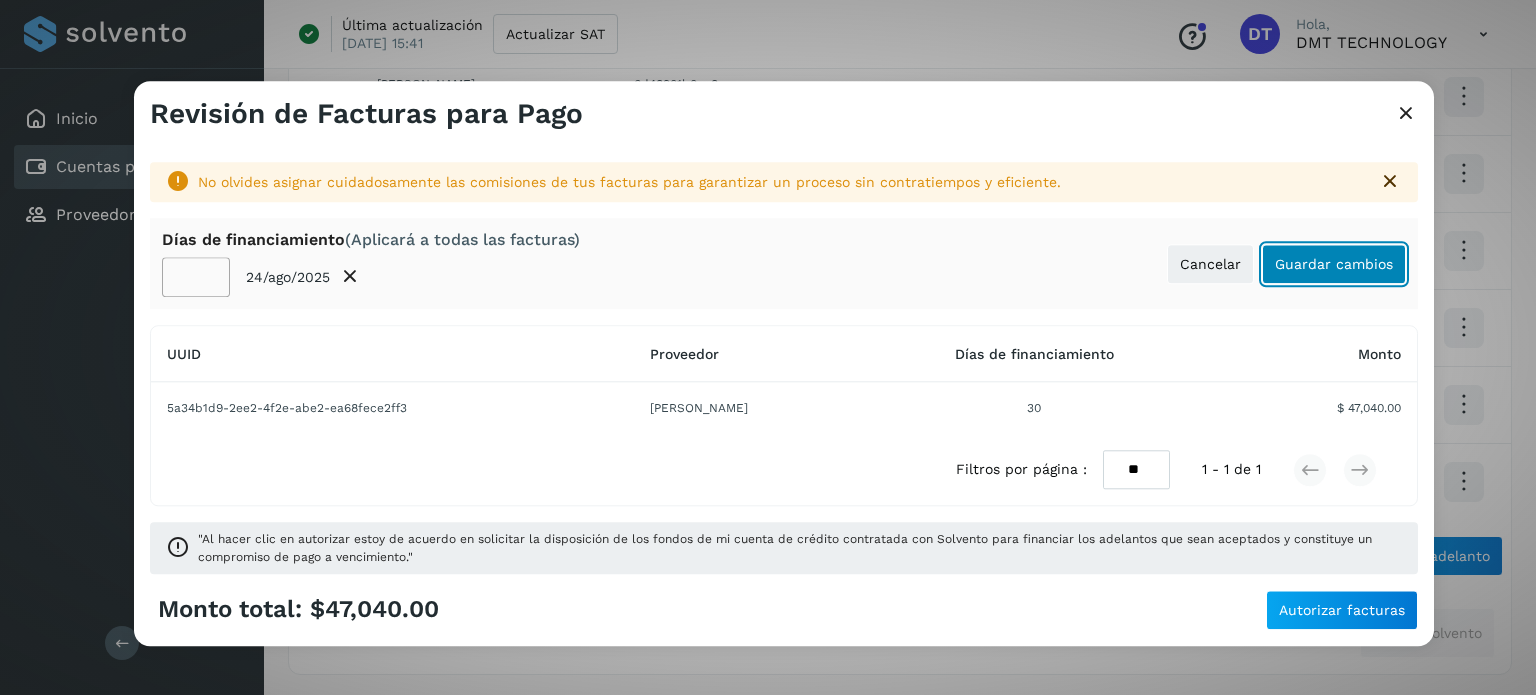 click on "Guardar cambios" 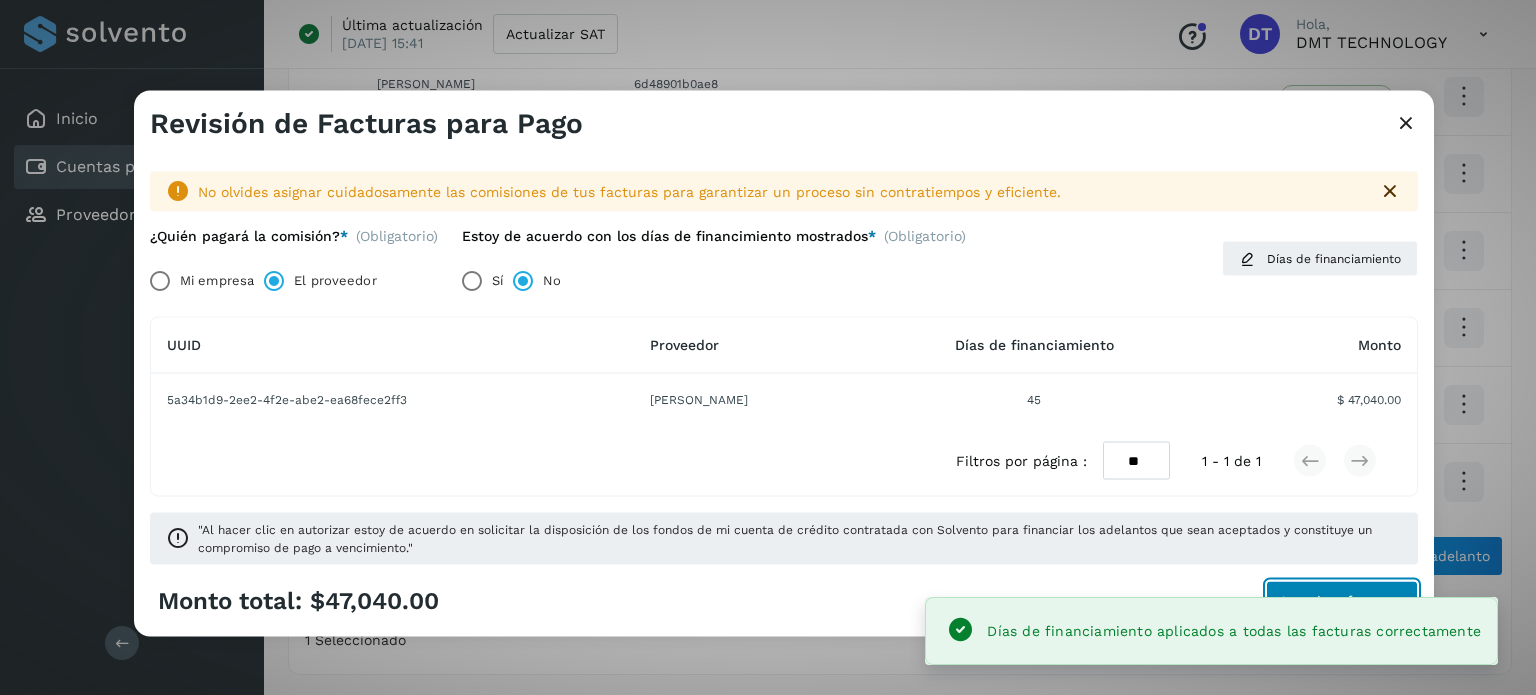 click on "Autorizar facturas" at bounding box center [1342, 601] 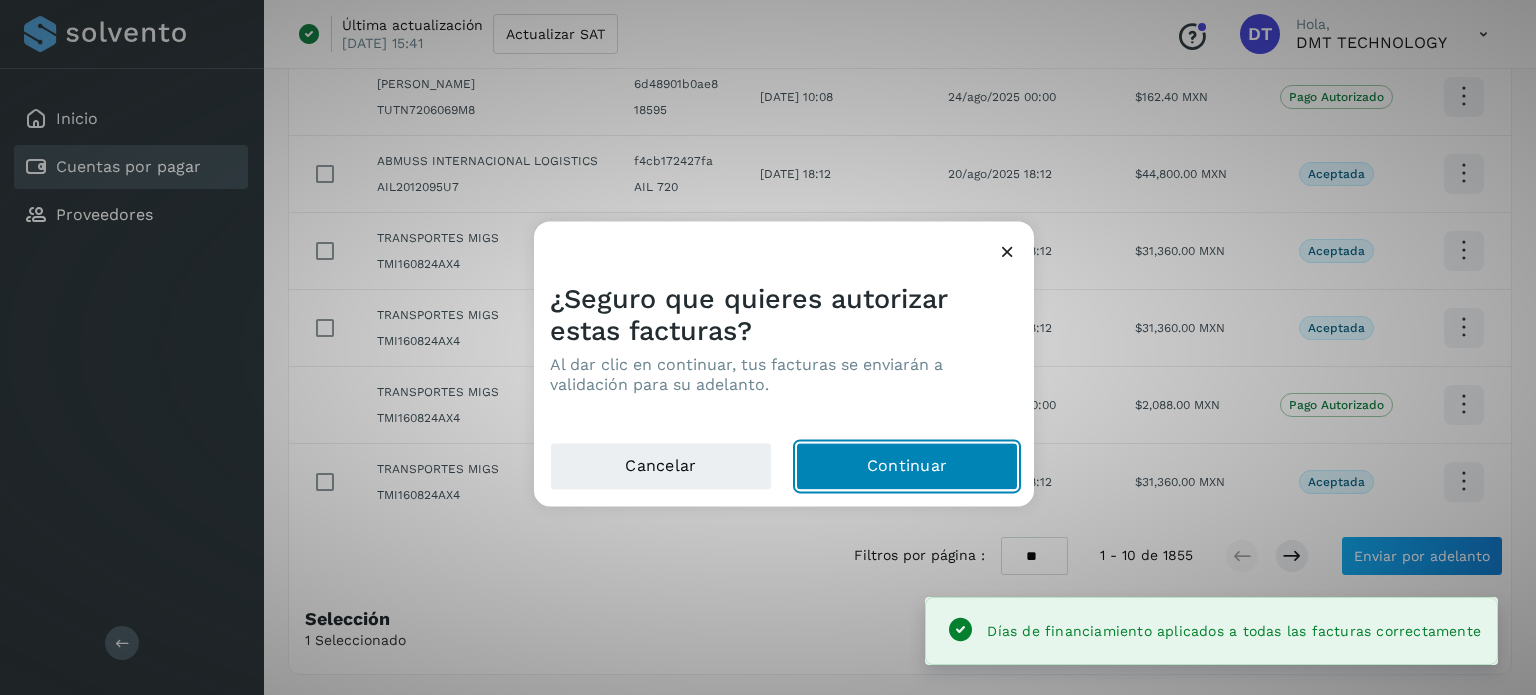 click on "Continuar" 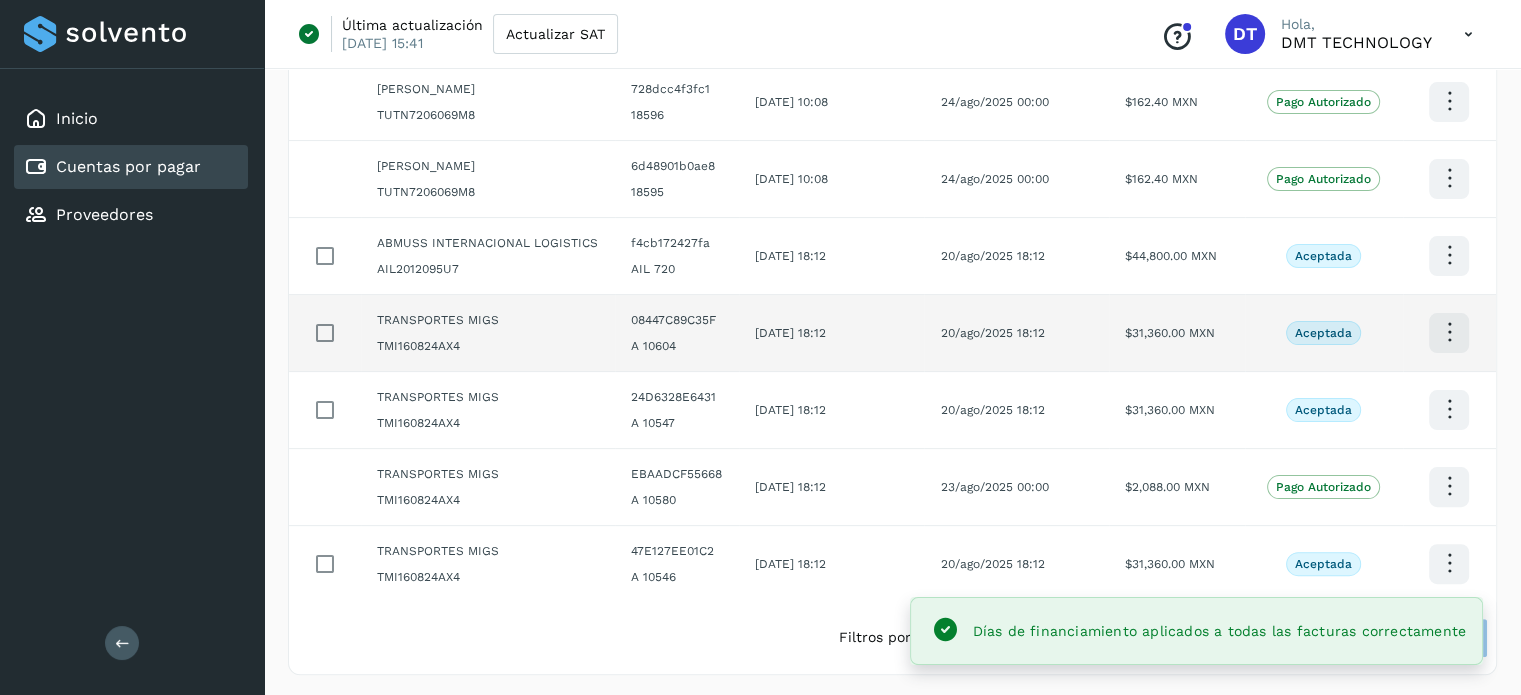 scroll, scrollTop: 0, scrollLeft: 0, axis: both 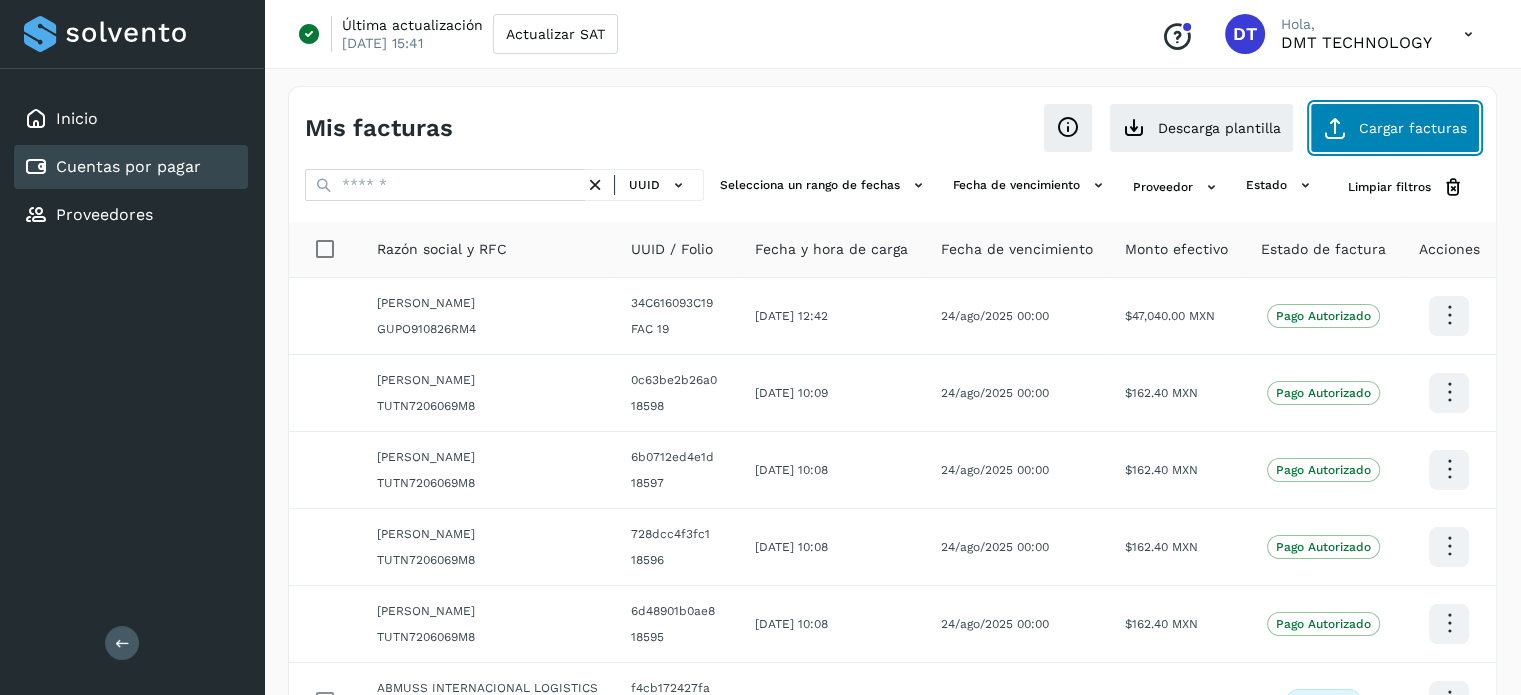 click on "Cargar facturas" 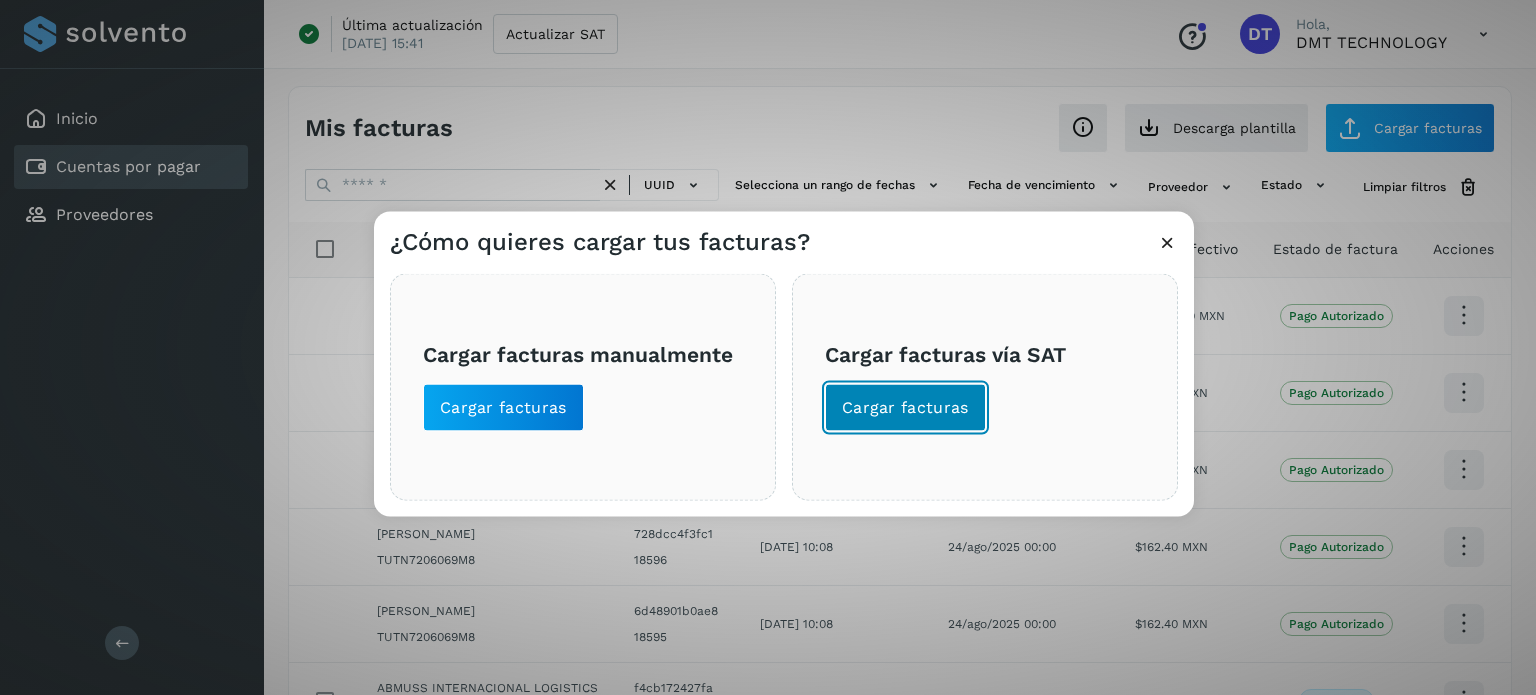 click on "Cargar facturas" 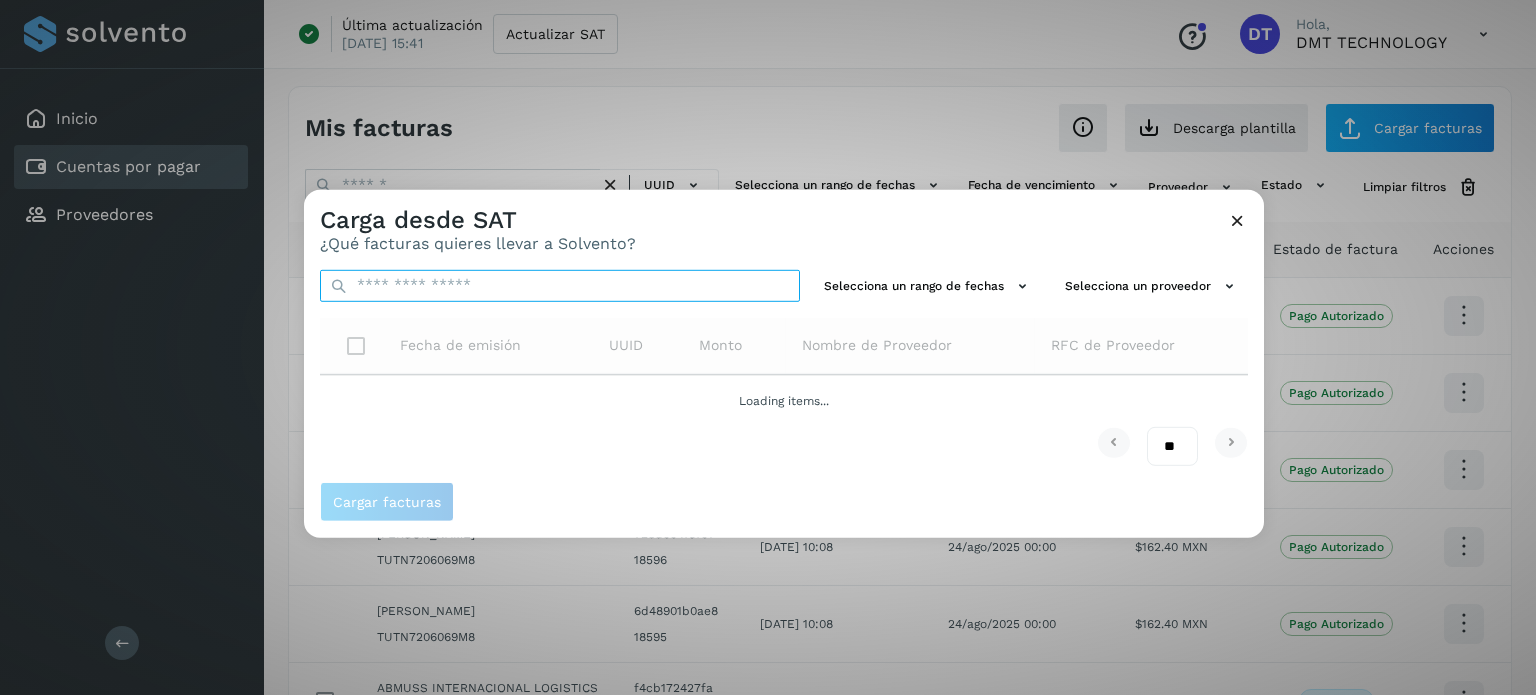 click at bounding box center [560, 285] 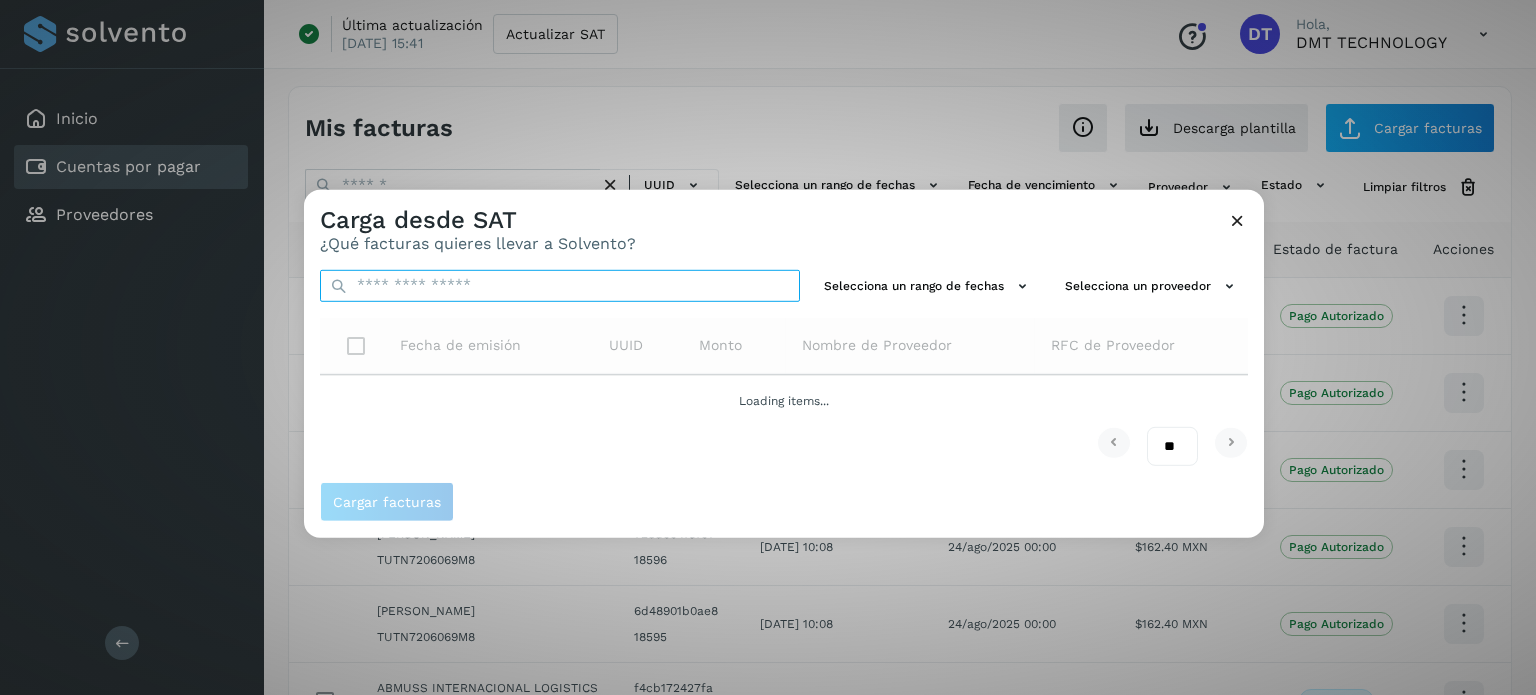 paste on "**********" 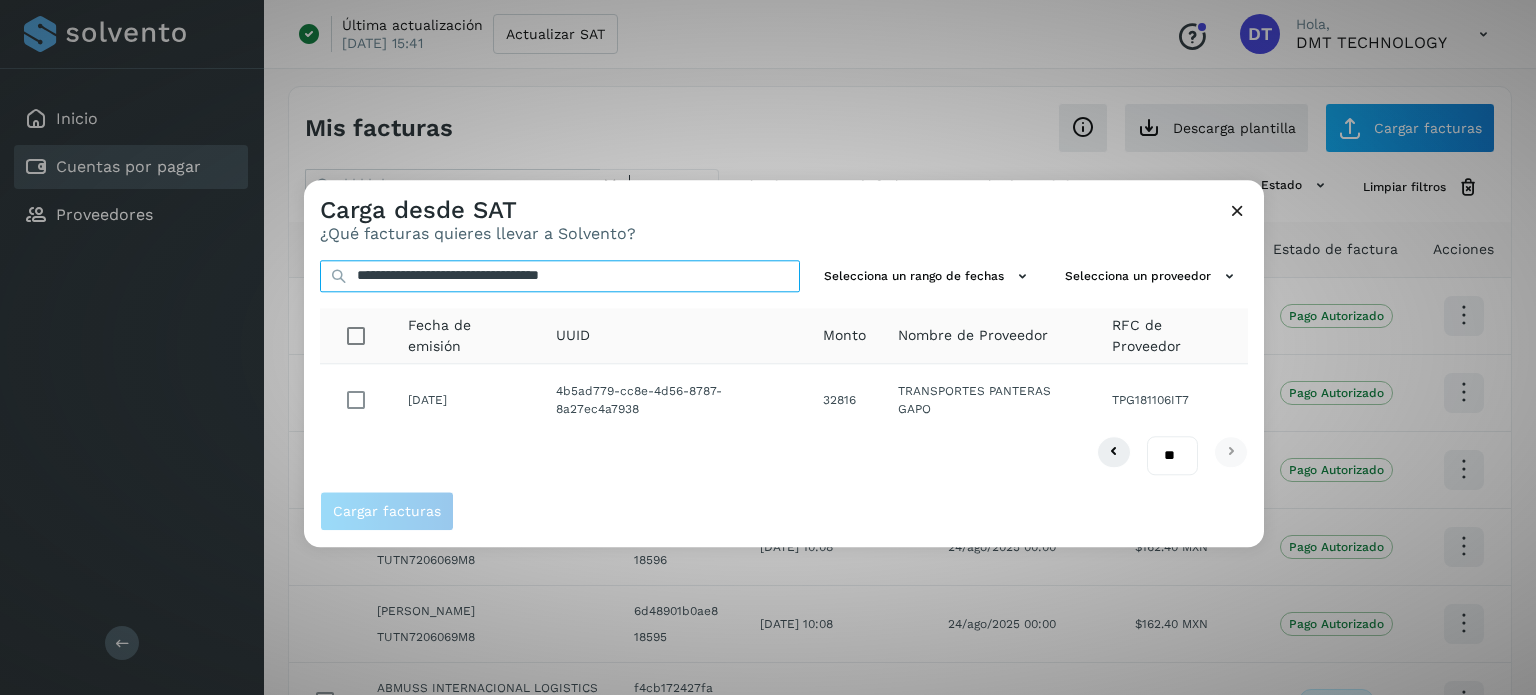 type on "**********" 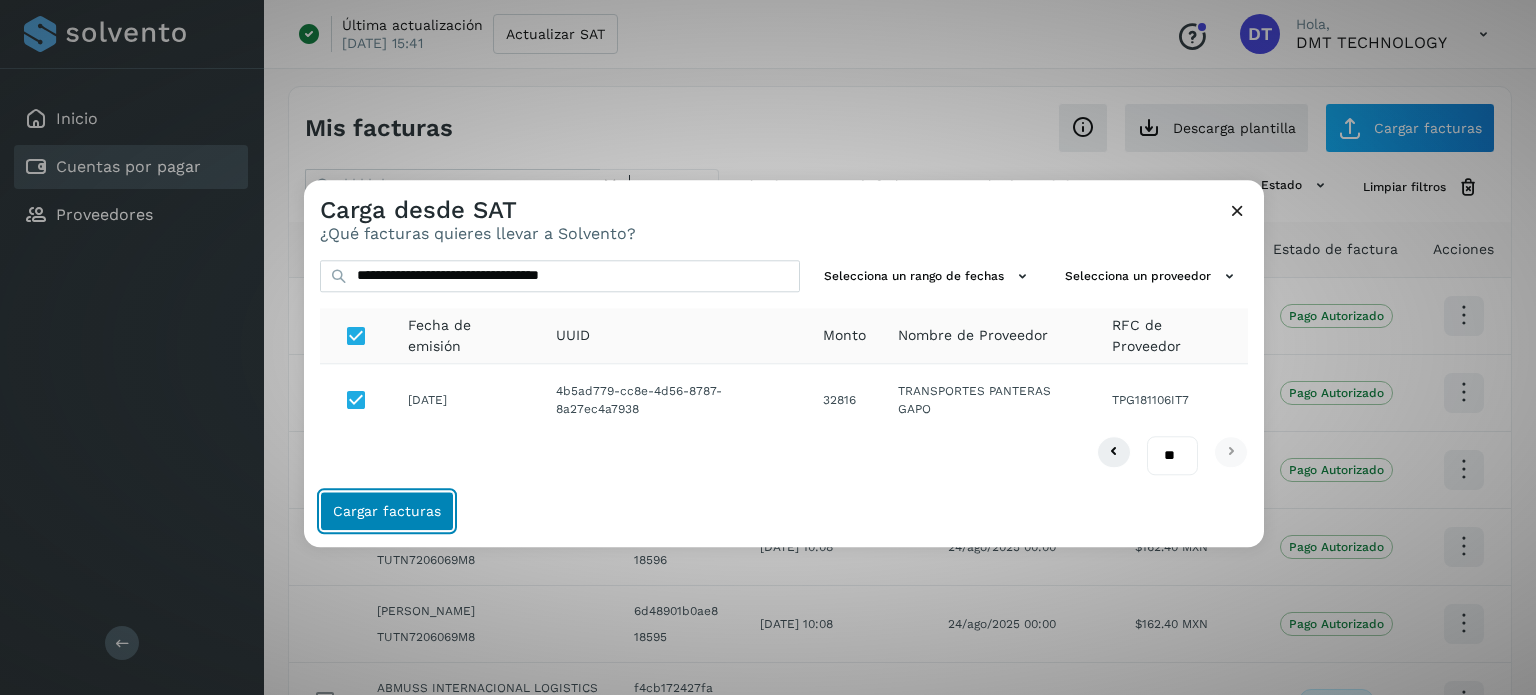 click on "Cargar facturas" 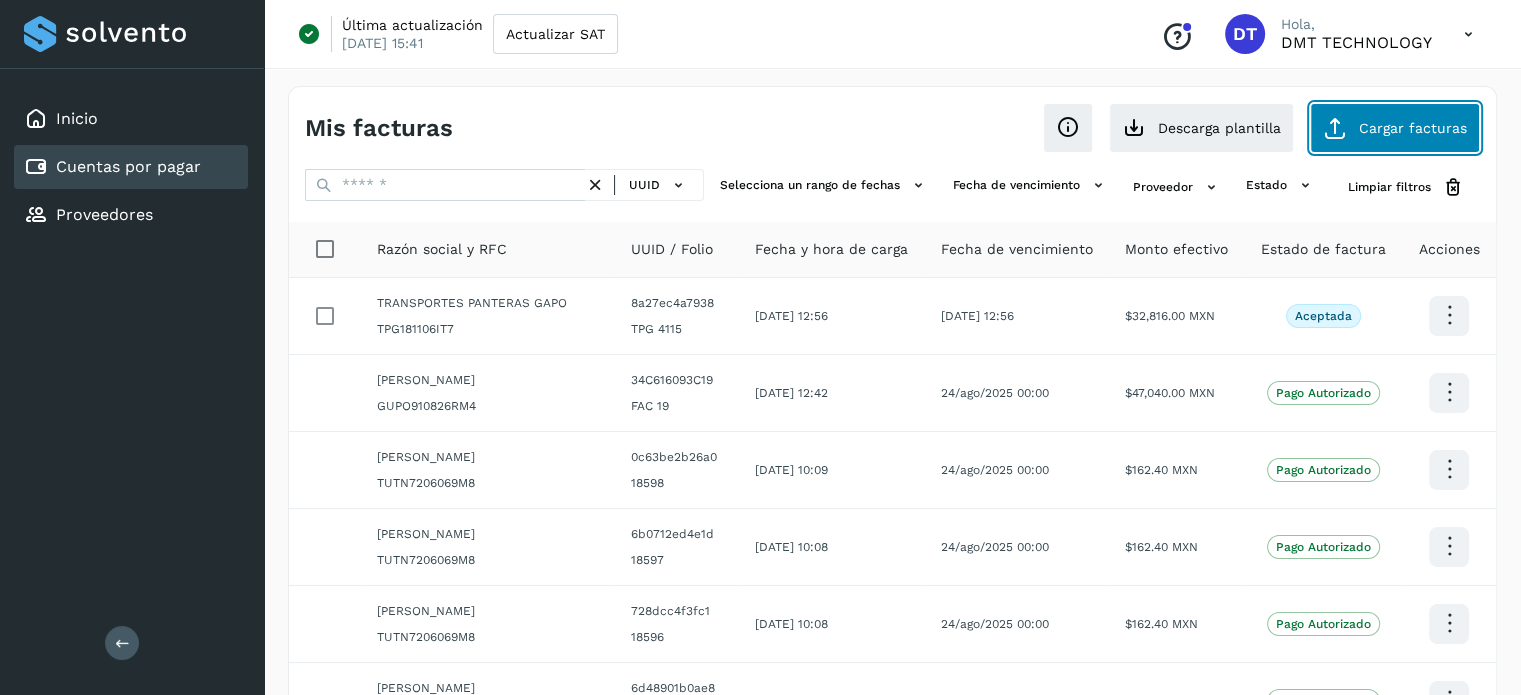 click on "Cargar facturas" 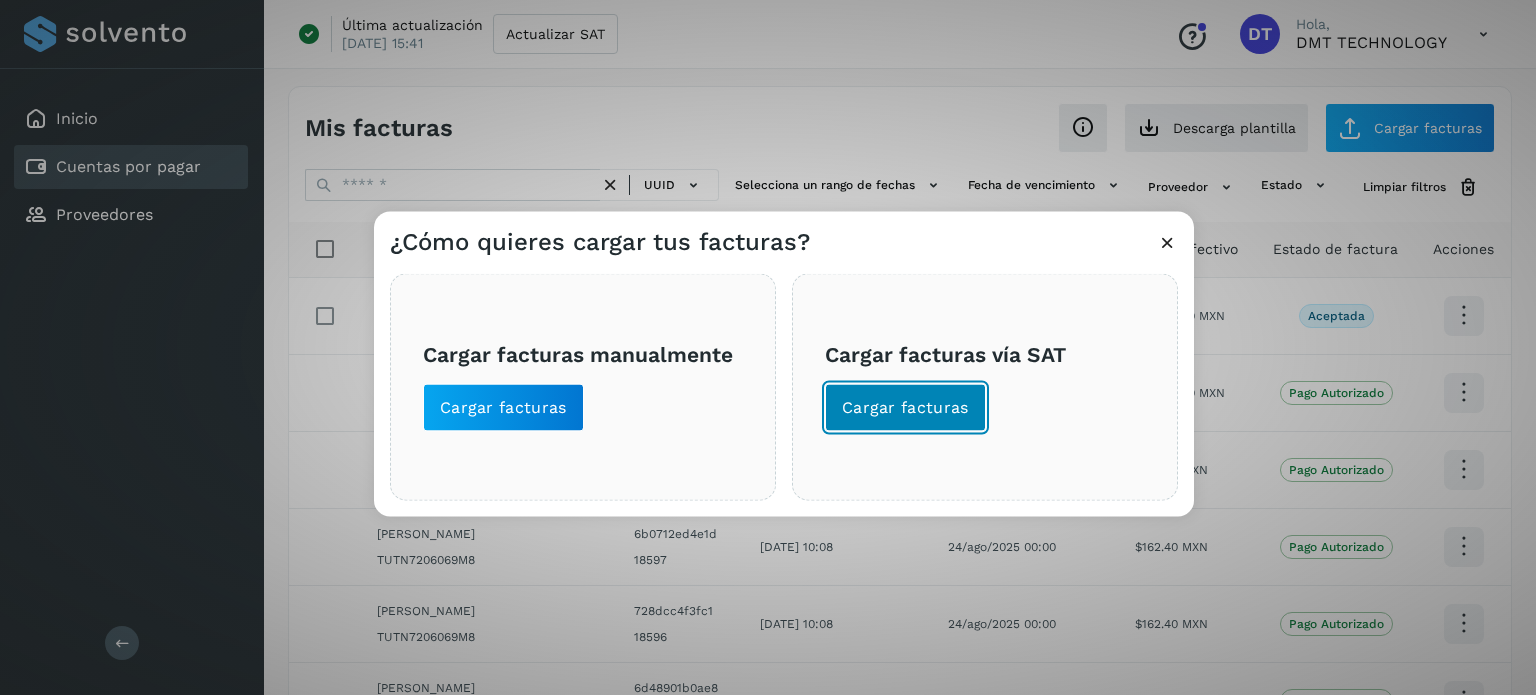 click on "Cargar facturas" 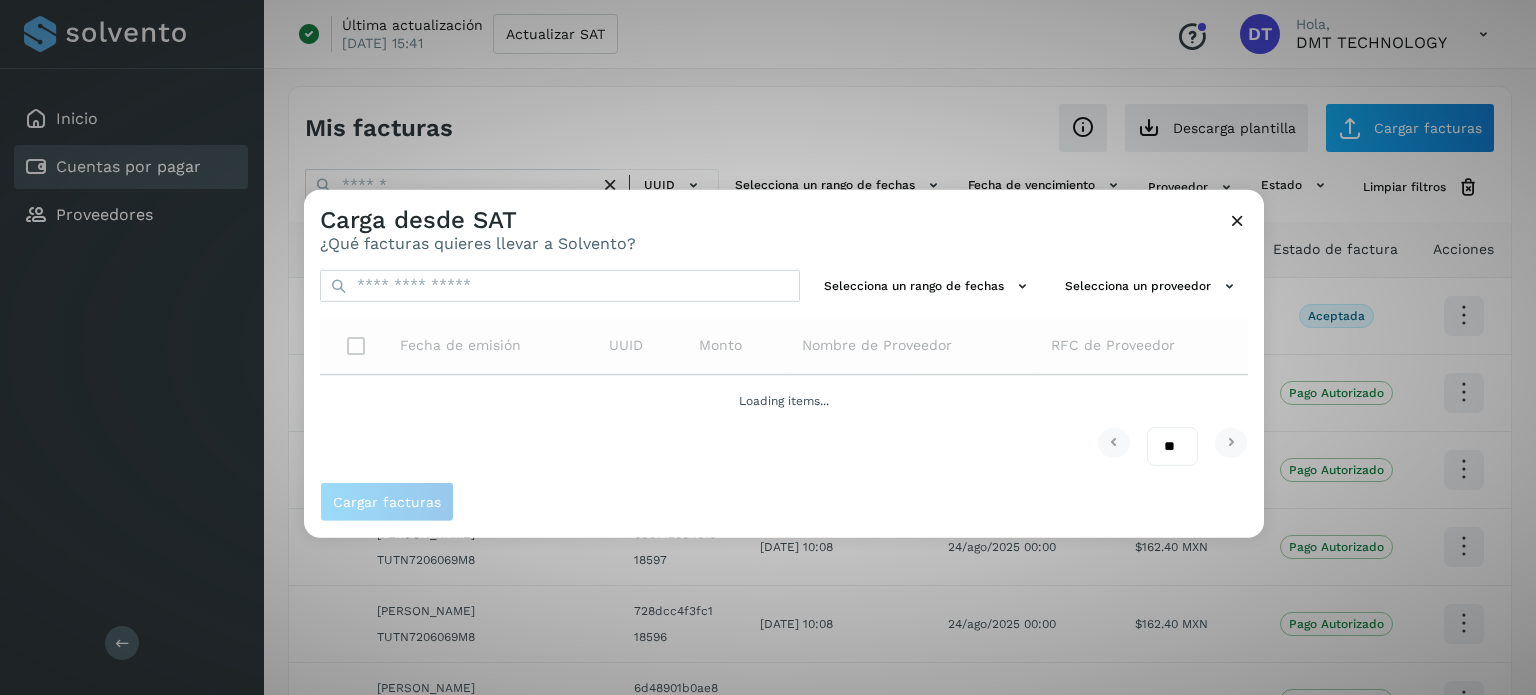 click on "Selecciona un rango de fechas  Selecciona un proveedor Fecha de emisión UUID Monto Nombre de Proveedor RFC de Proveedor Loading items... ** ** **" at bounding box center [784, 367] 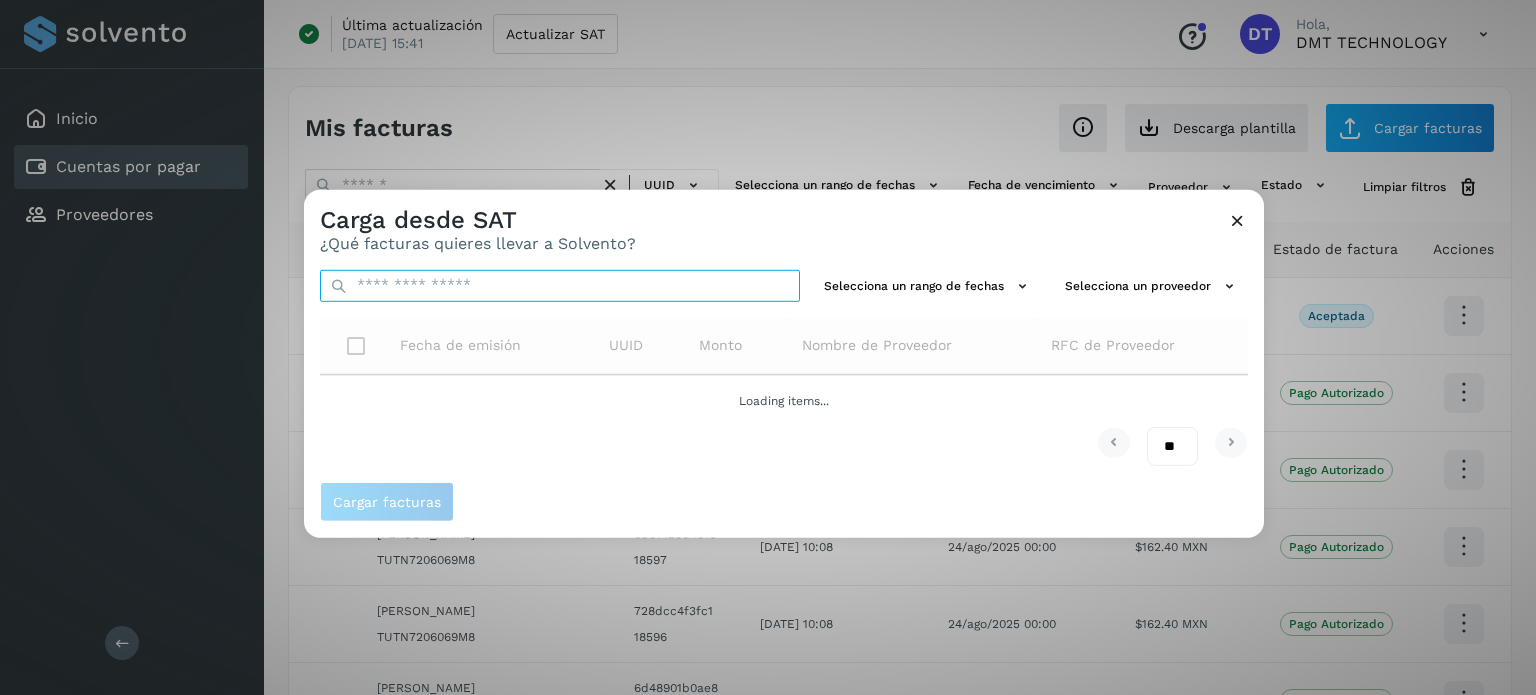 click at bounding box center [560, 285] 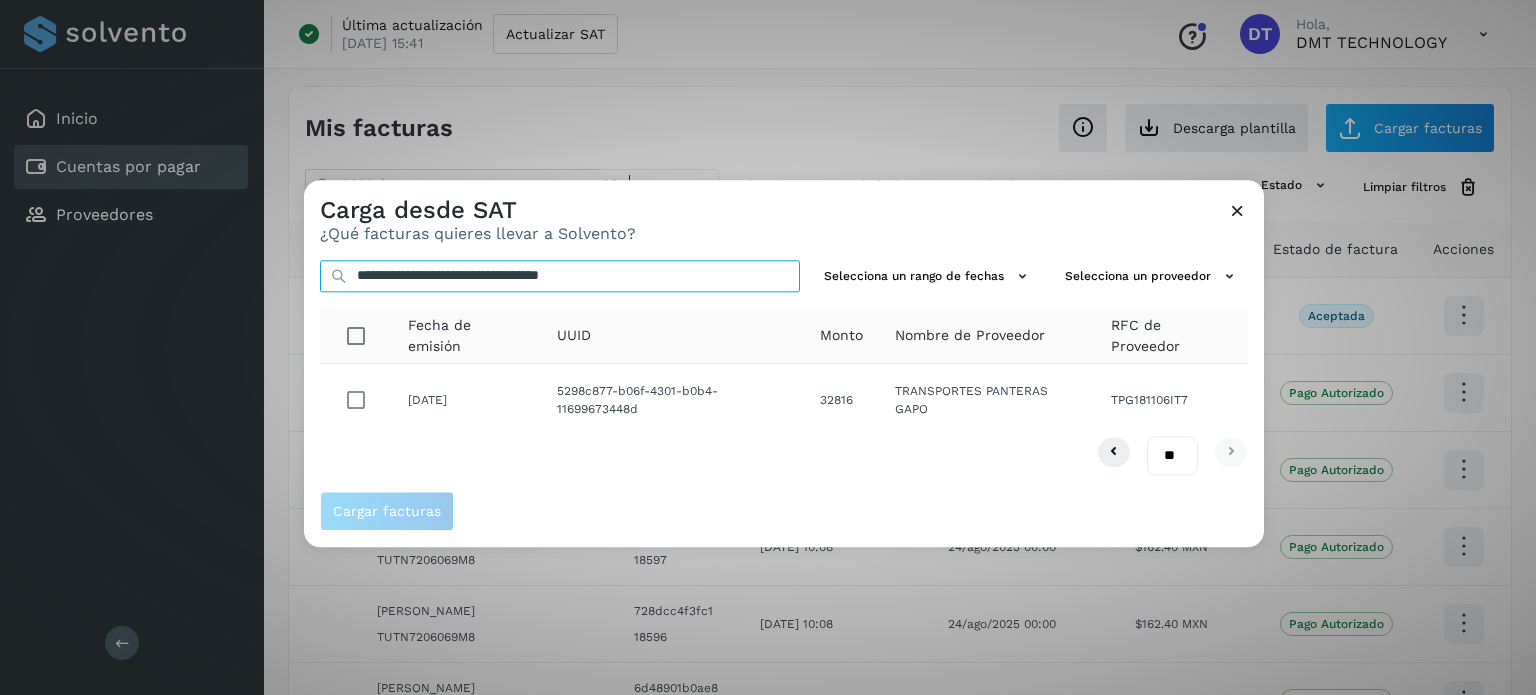 type on "**********" 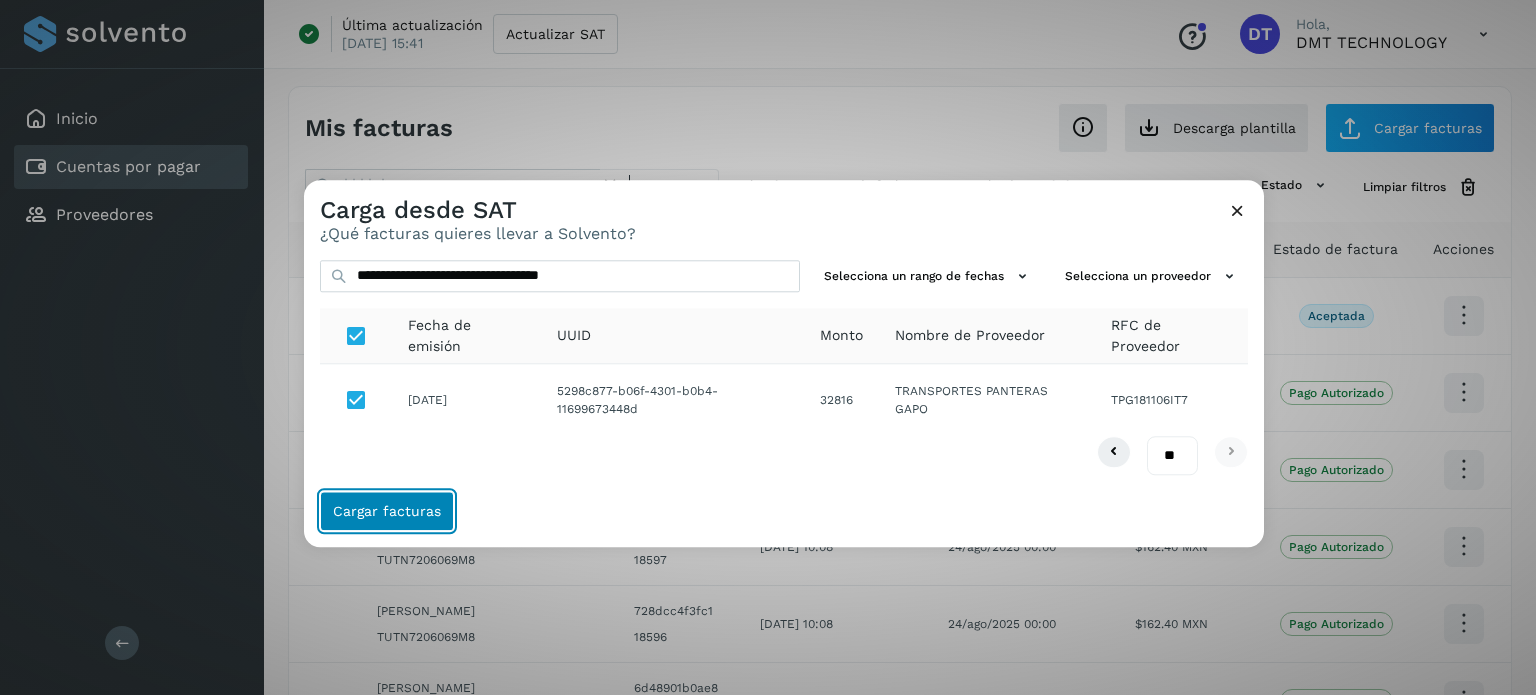 click on "Cargar facturas" 